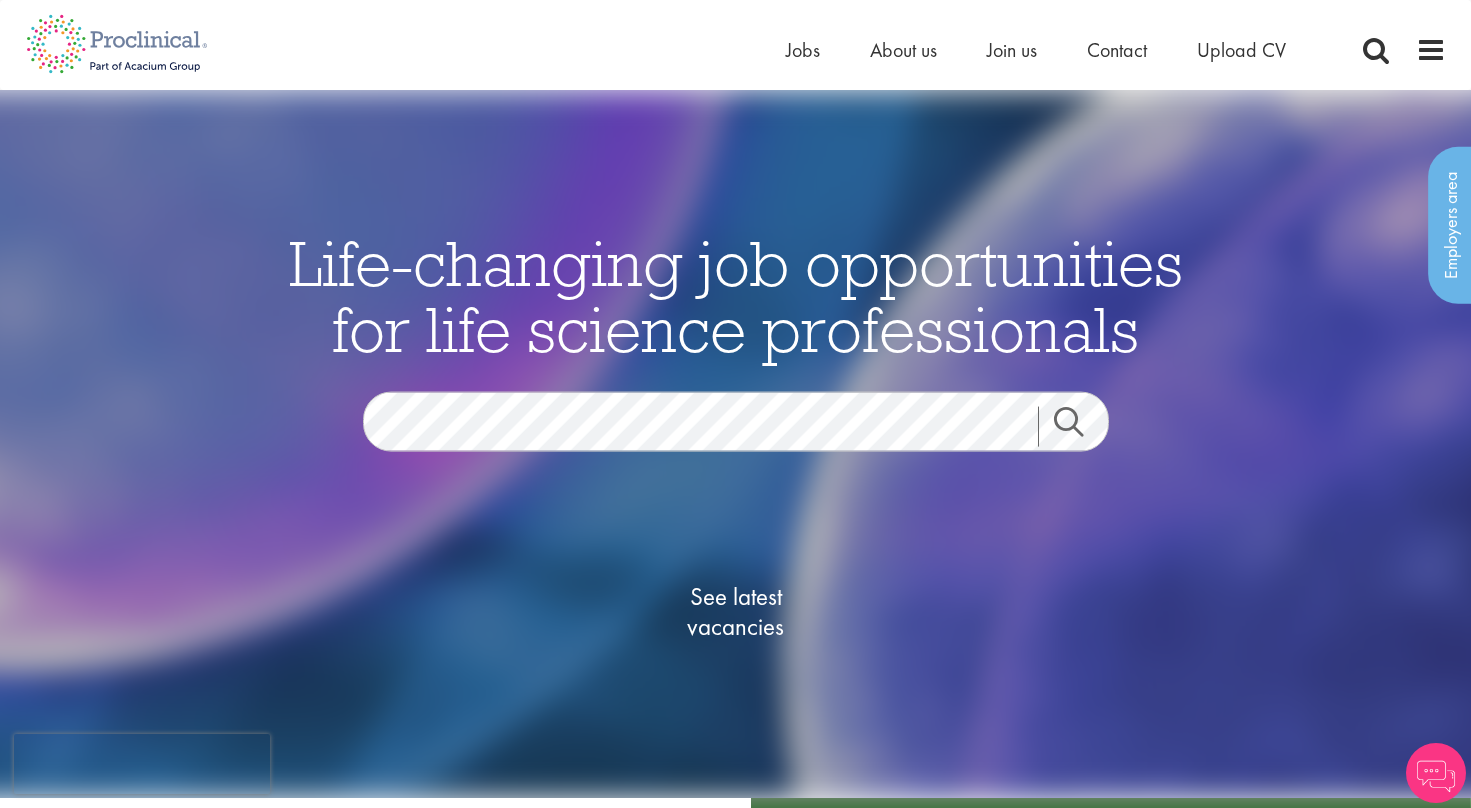 scroll, scrollTop: 0, scrollLeft: 0, axis: both 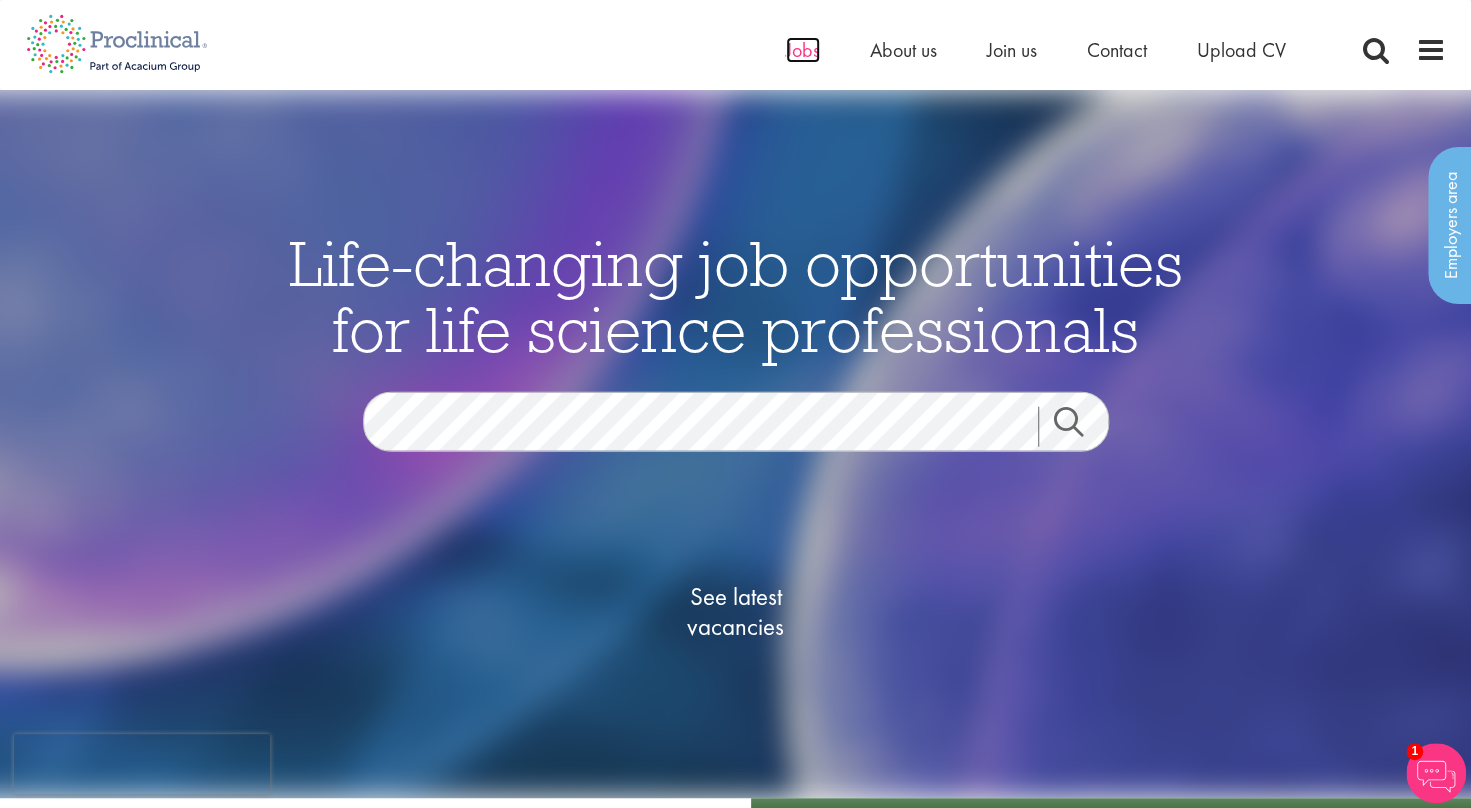 click on "Jobs" at bounding box center (803, 50) 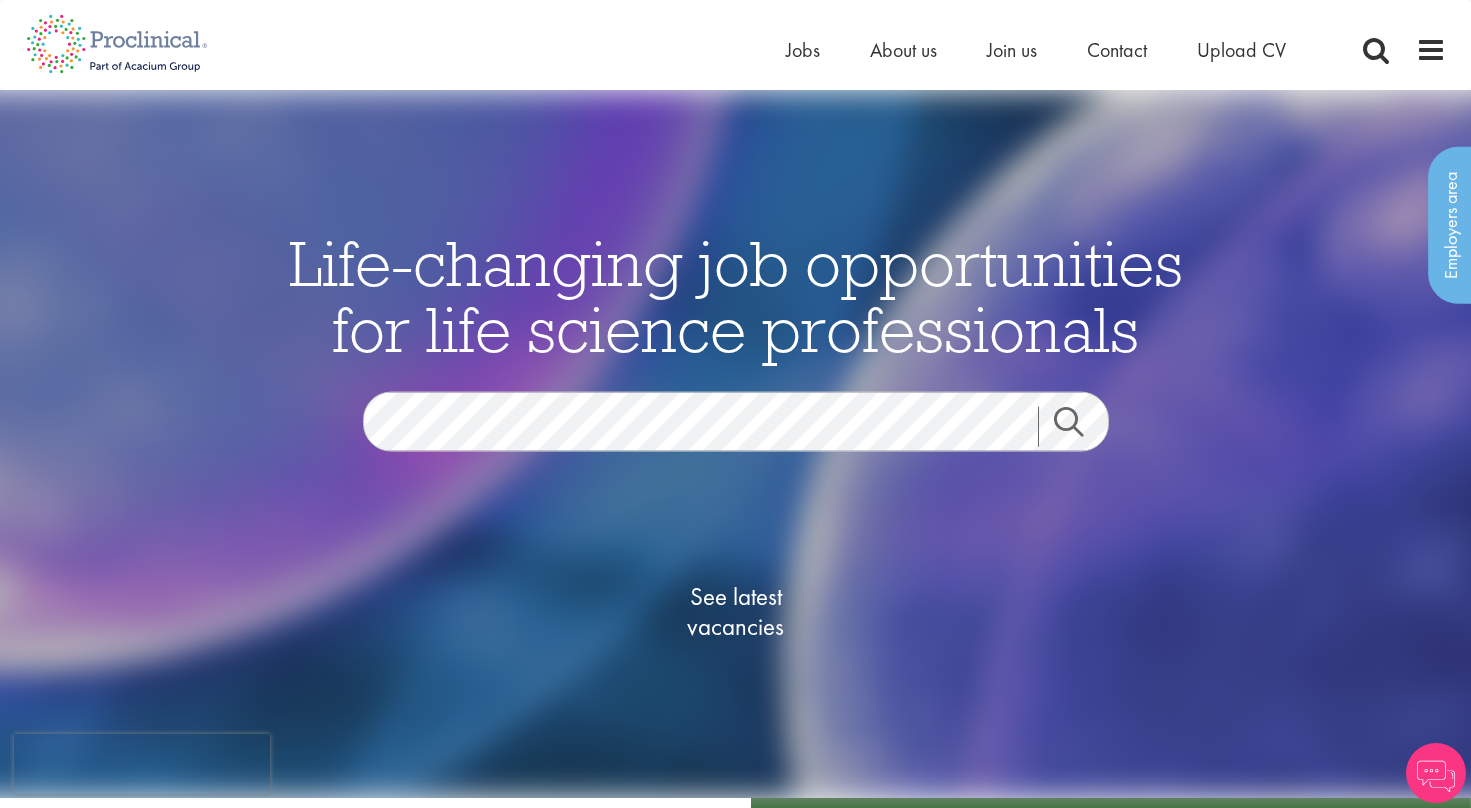 scroll, scrollTop: 0, scrollLeft: 0, axis: both 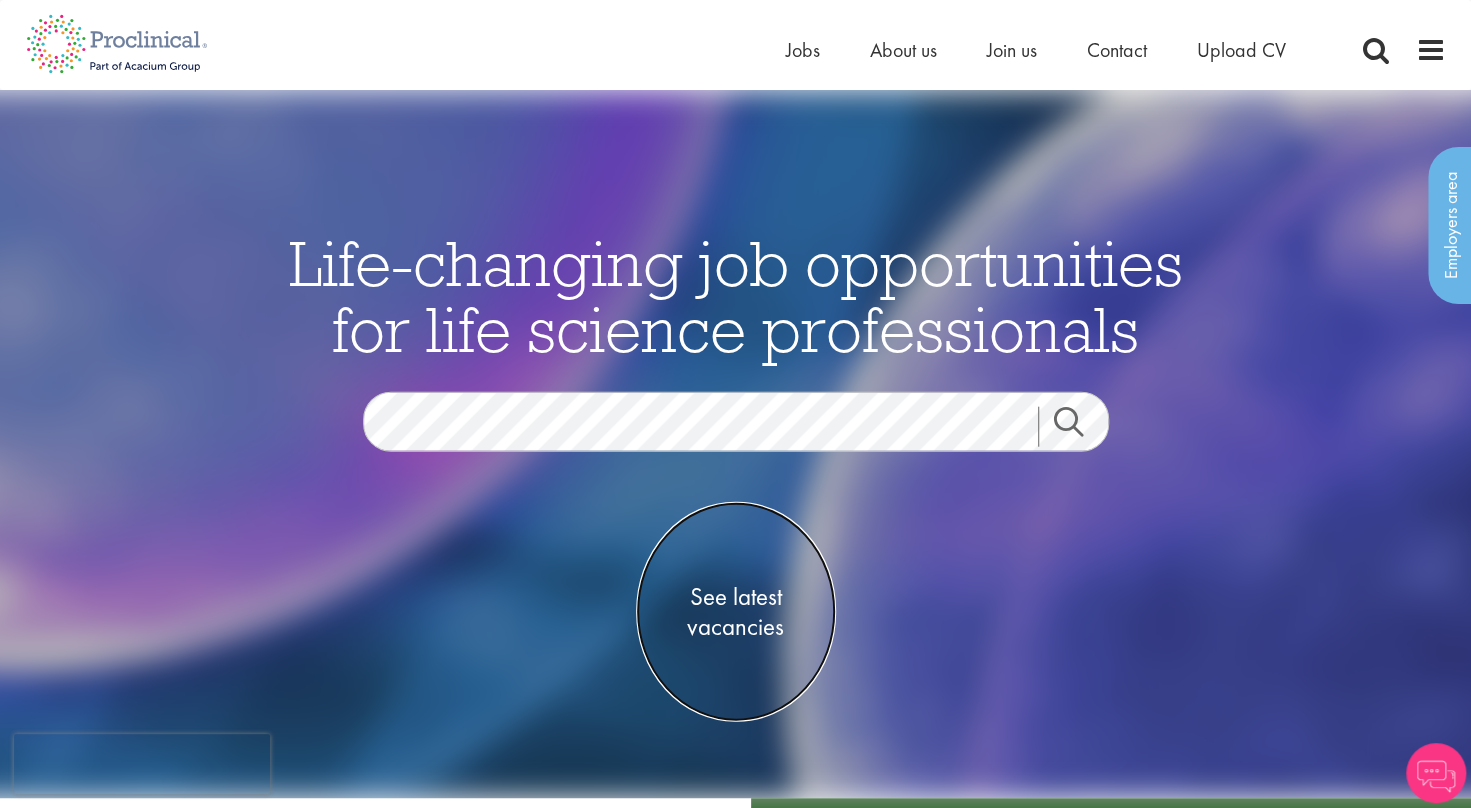 click on "See latest  vacancies" at bounding box center (736, 612) 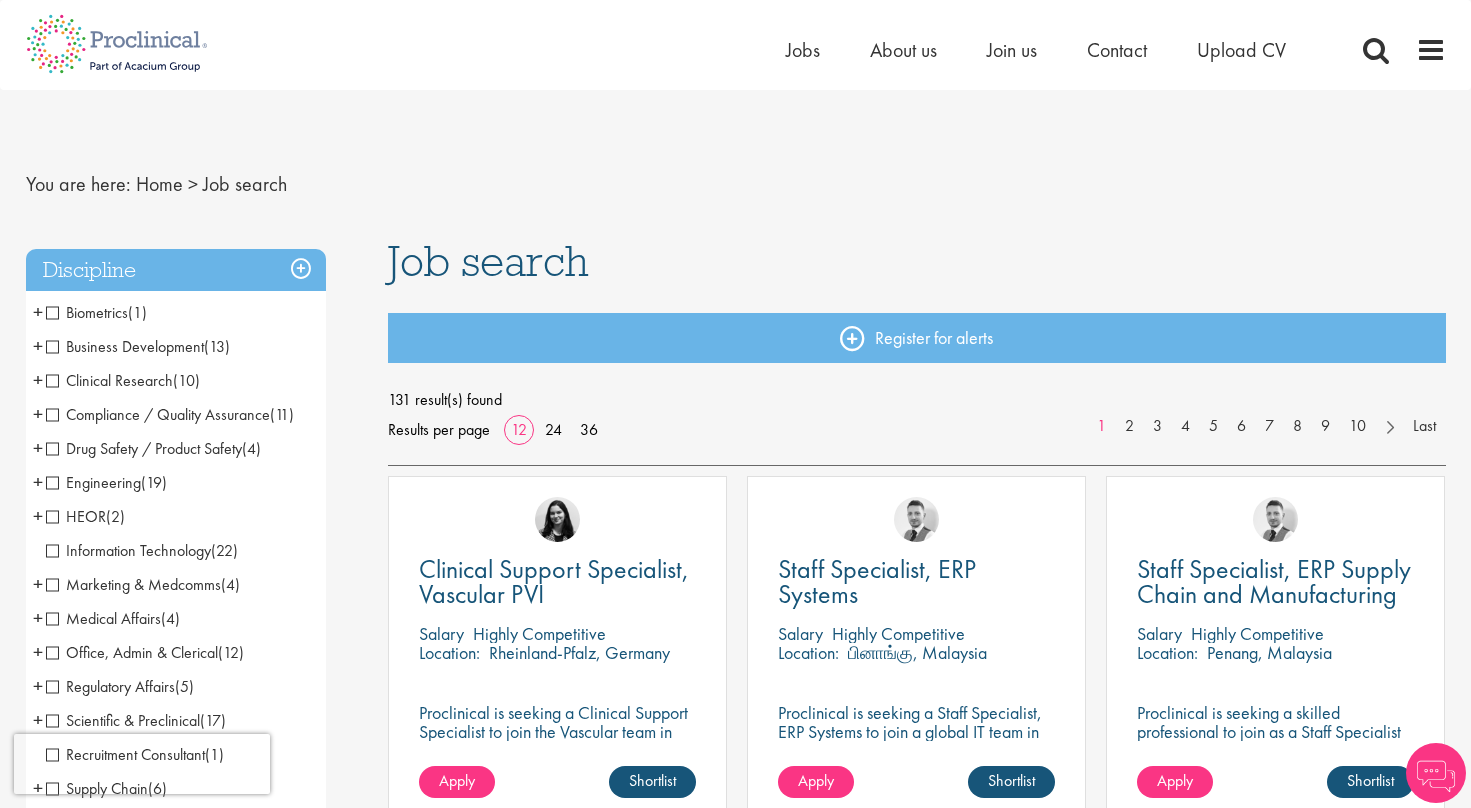 scroll, scrollTop: 0, scrollLeft: 0, axis: both 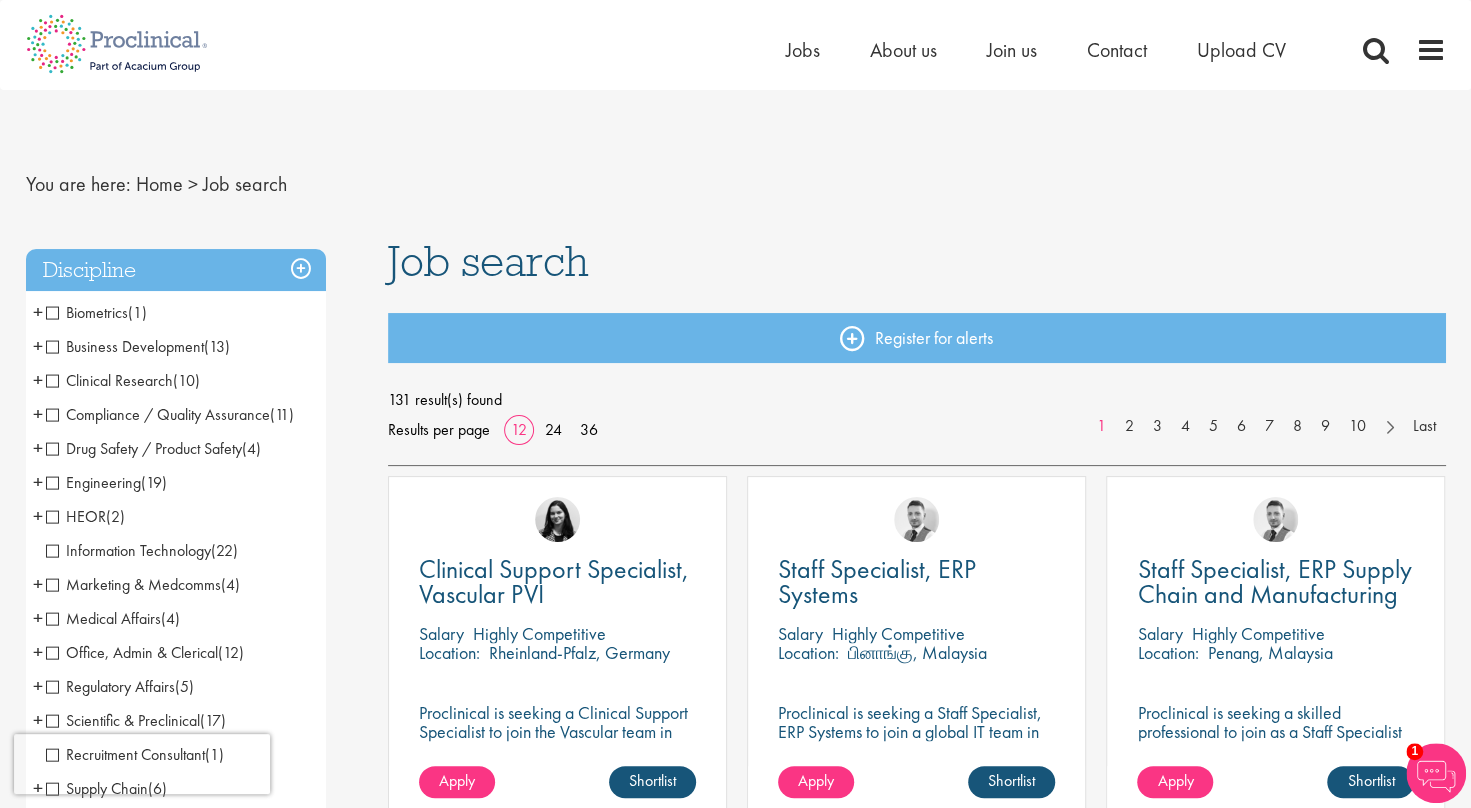 click on "Compliance / Quality Assurance" at bounding box center [158, 414] 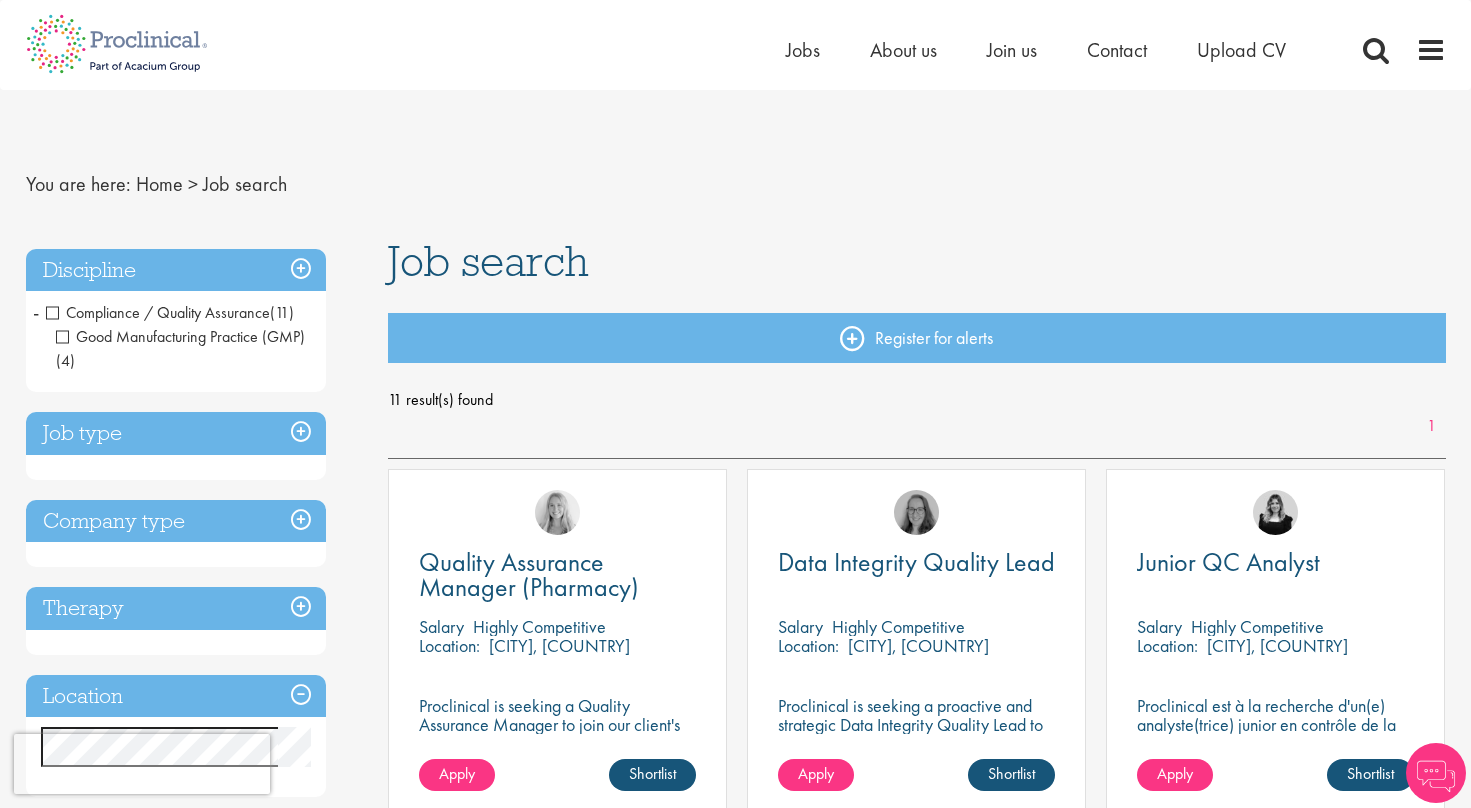 scroll, scrollTop: 0, scrollLeft: 0, axis: both 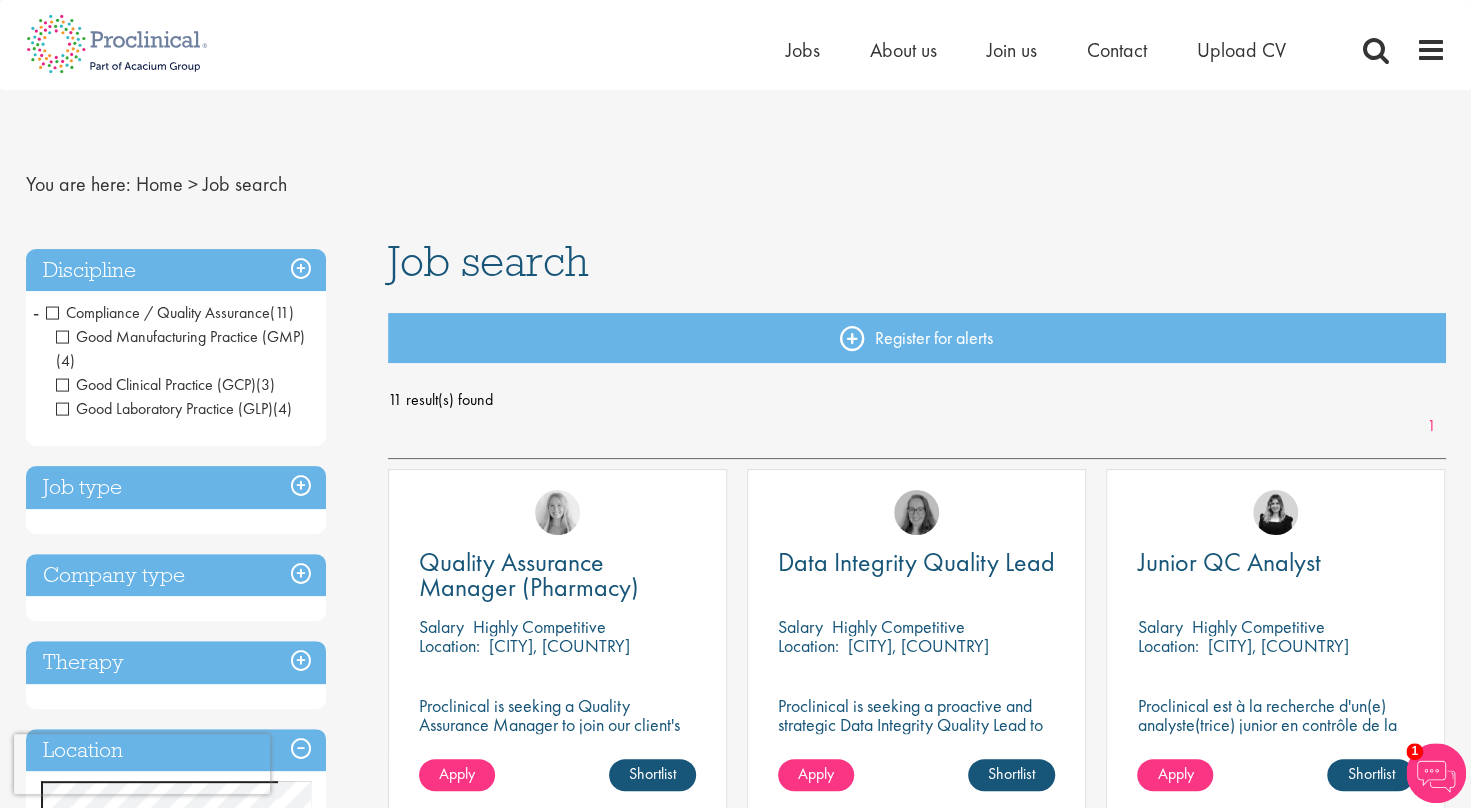 click on "Good Laboratory Practice (GLP)" at bounding box center [164, 408] 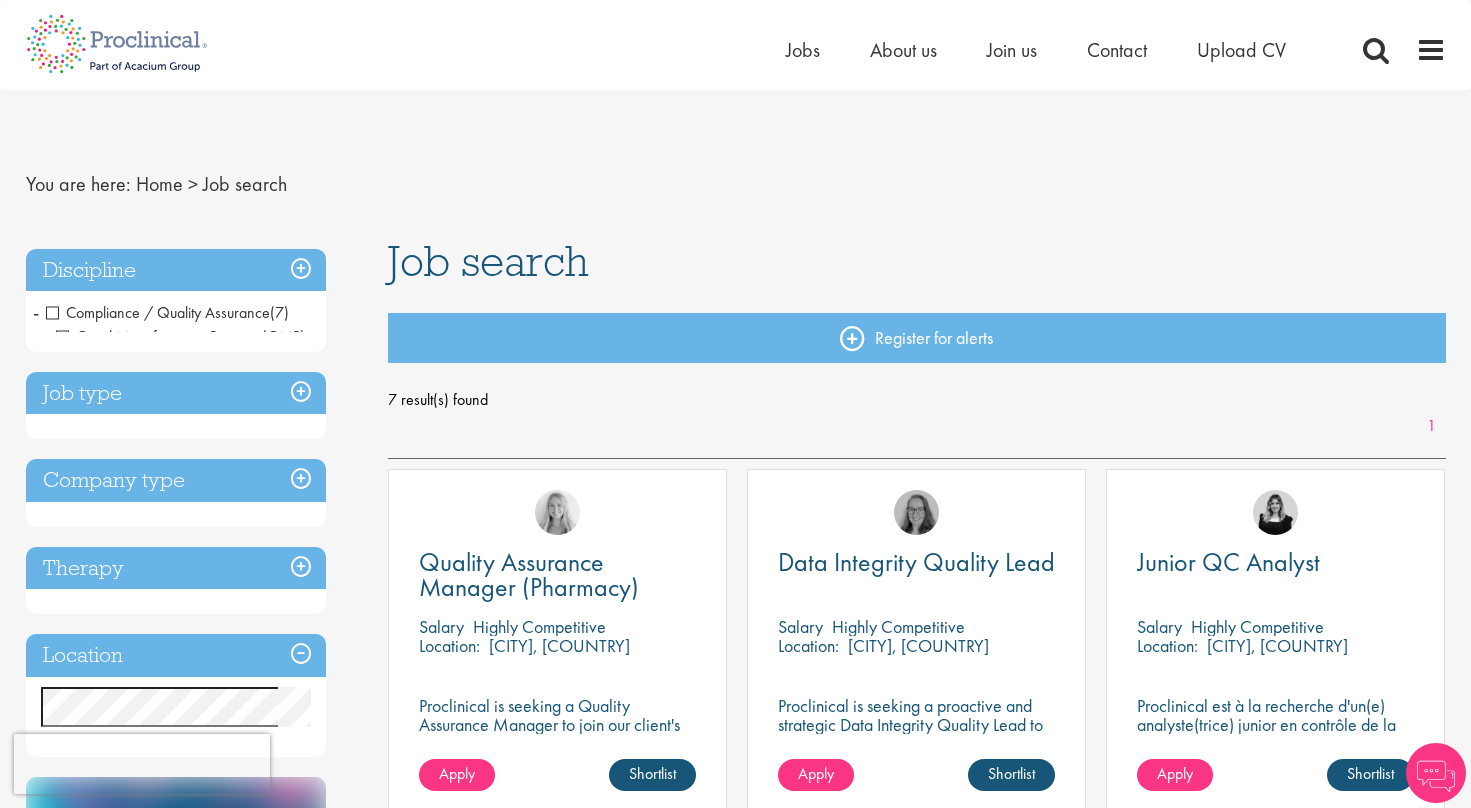scroll, scrollTop: 0, scrollLeft: 0, axis: both 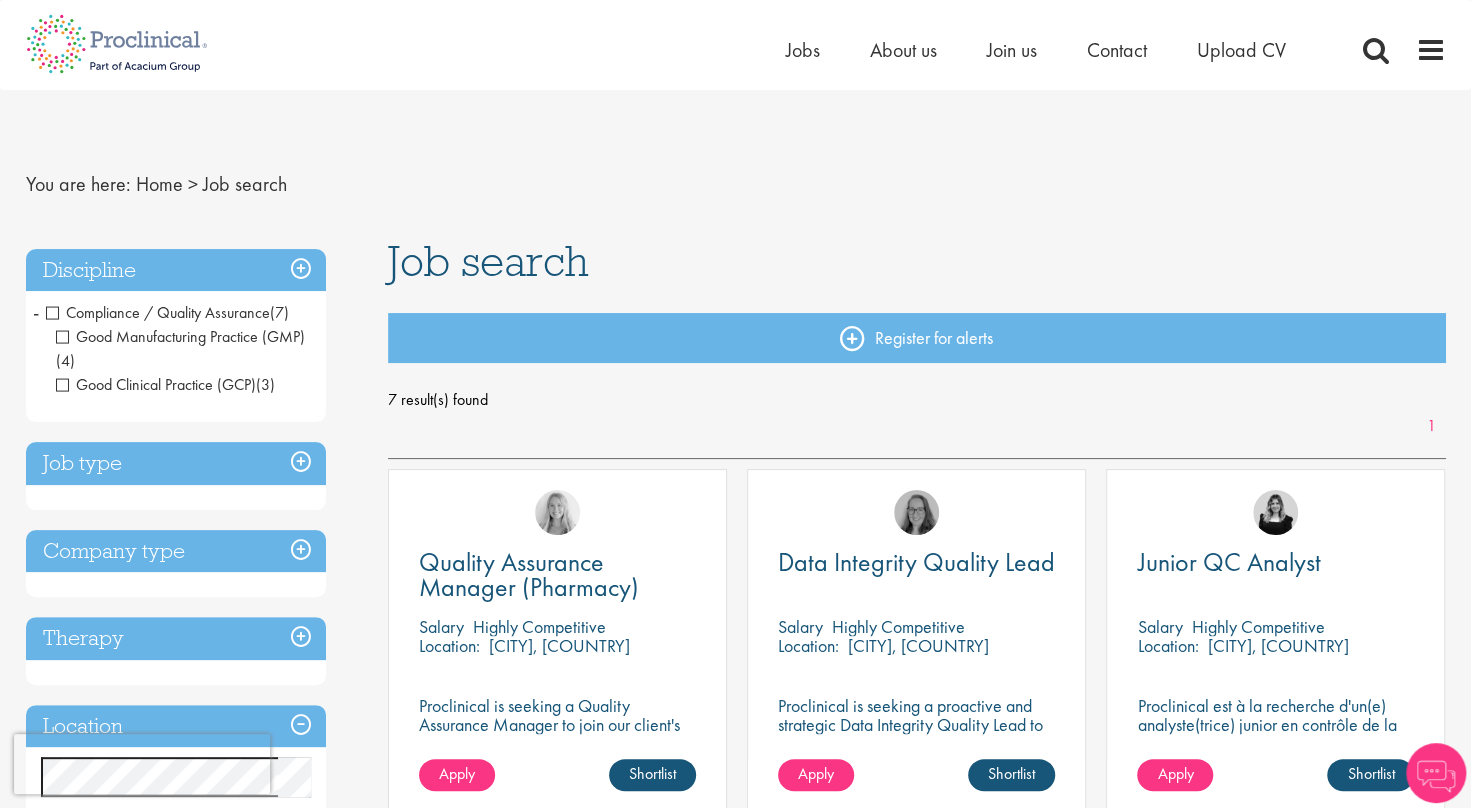 click on "Good Clinical Practice (GCP)" at bounding box center [156, 384] 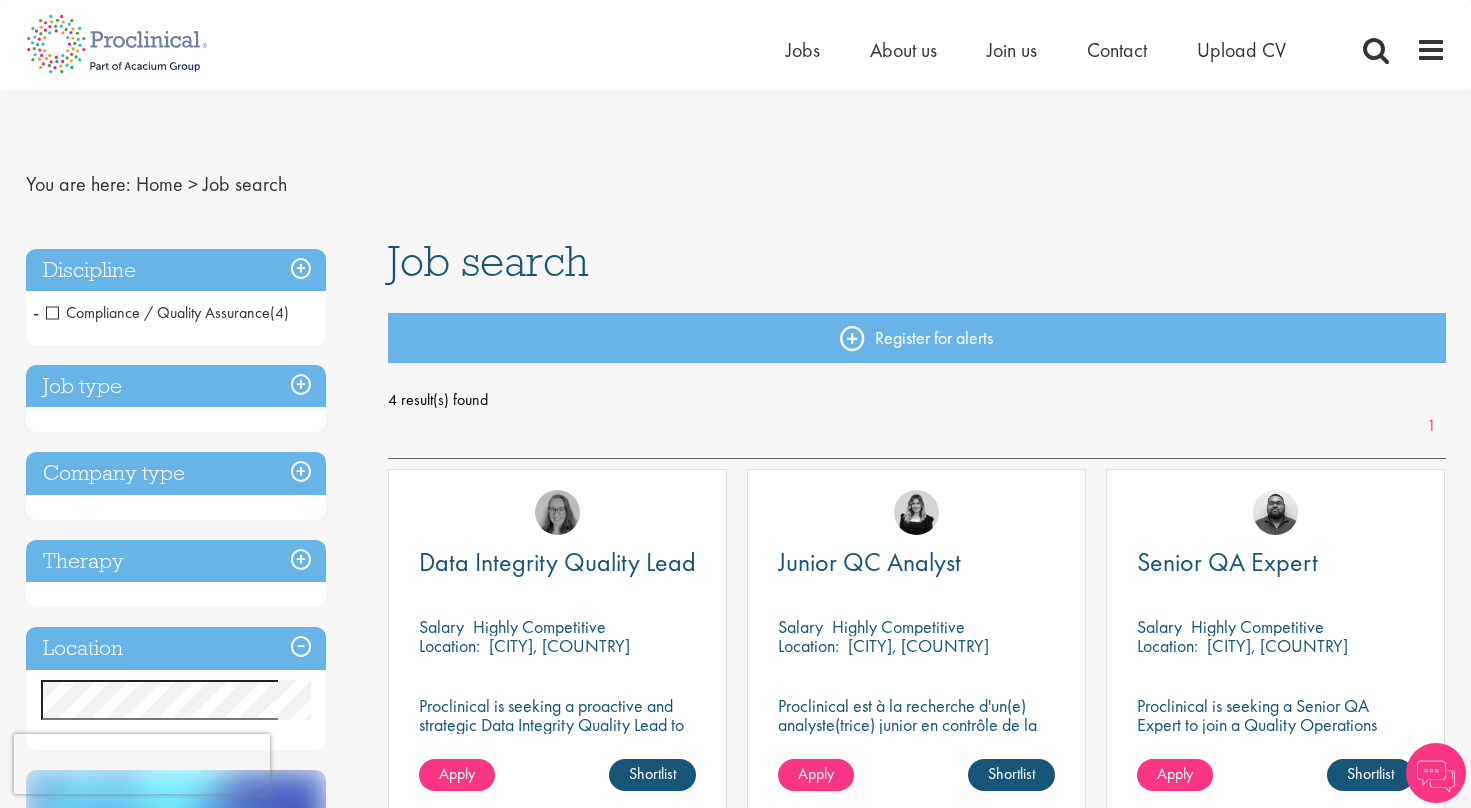 scroll, scrollTop: 0, scrollLeft: 0, axis: both 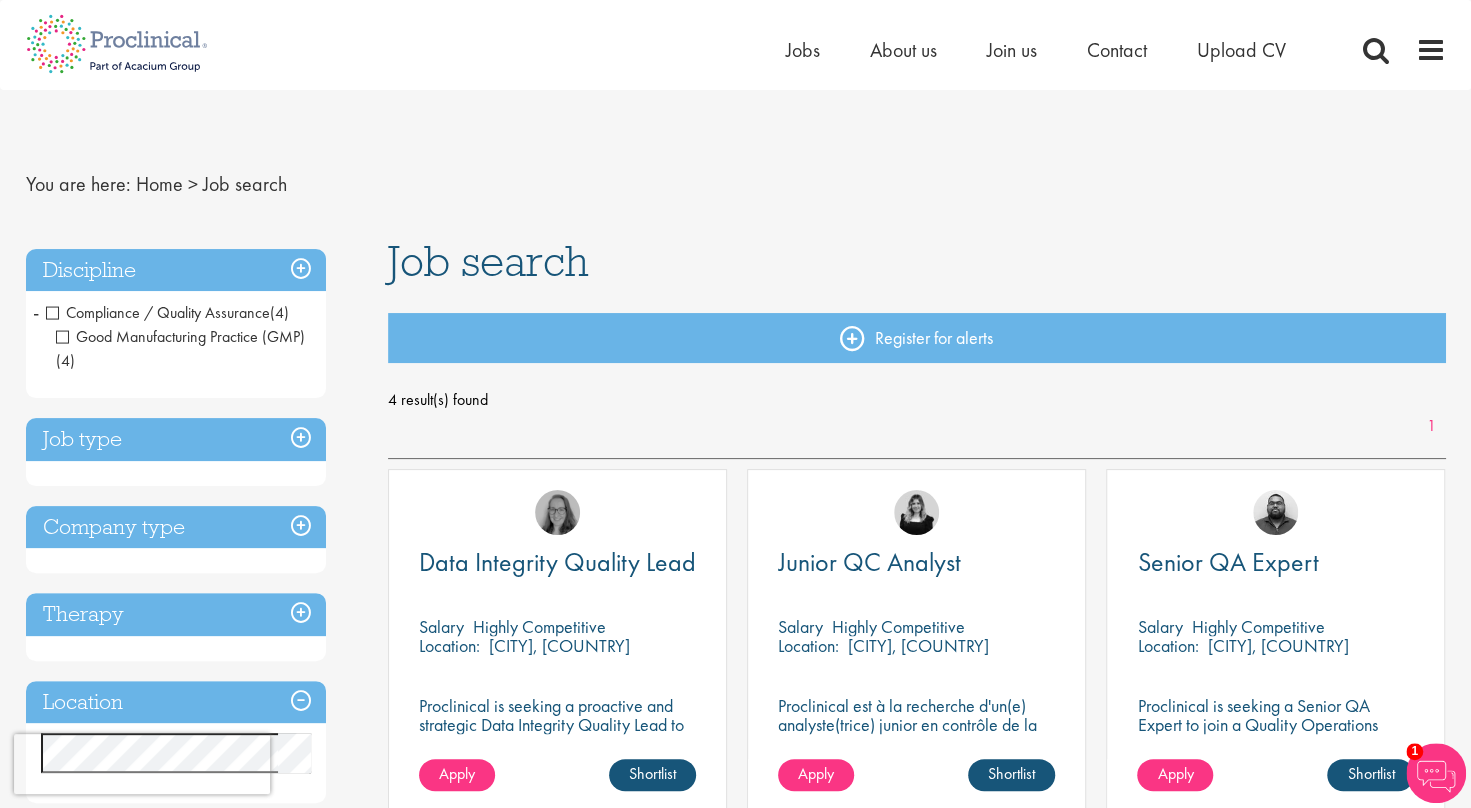 click on "Compliance / Quality Assurance" at bounding box center (158, 312) 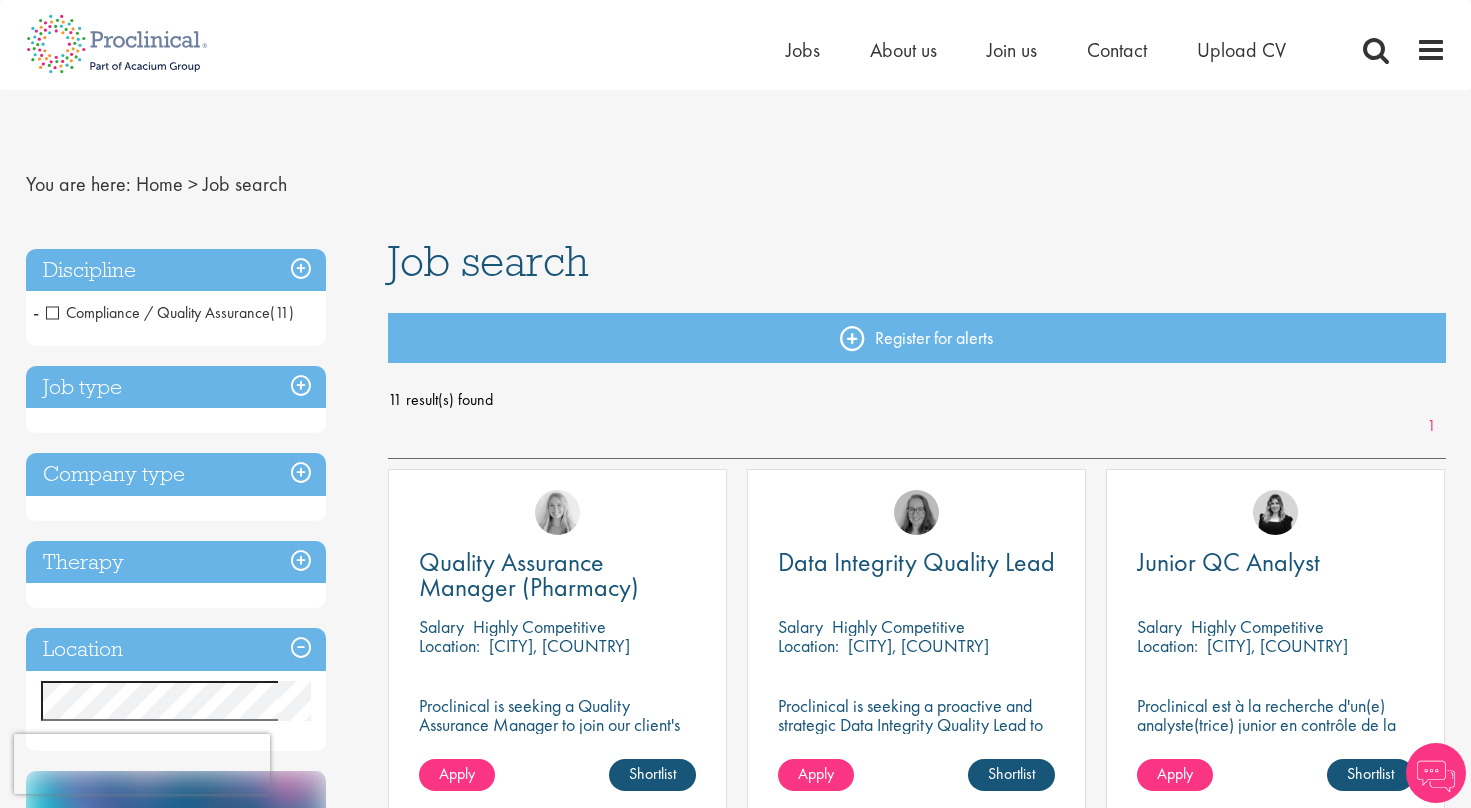scroll, scrollTop: 0, scrollLeft: 0, axis: both 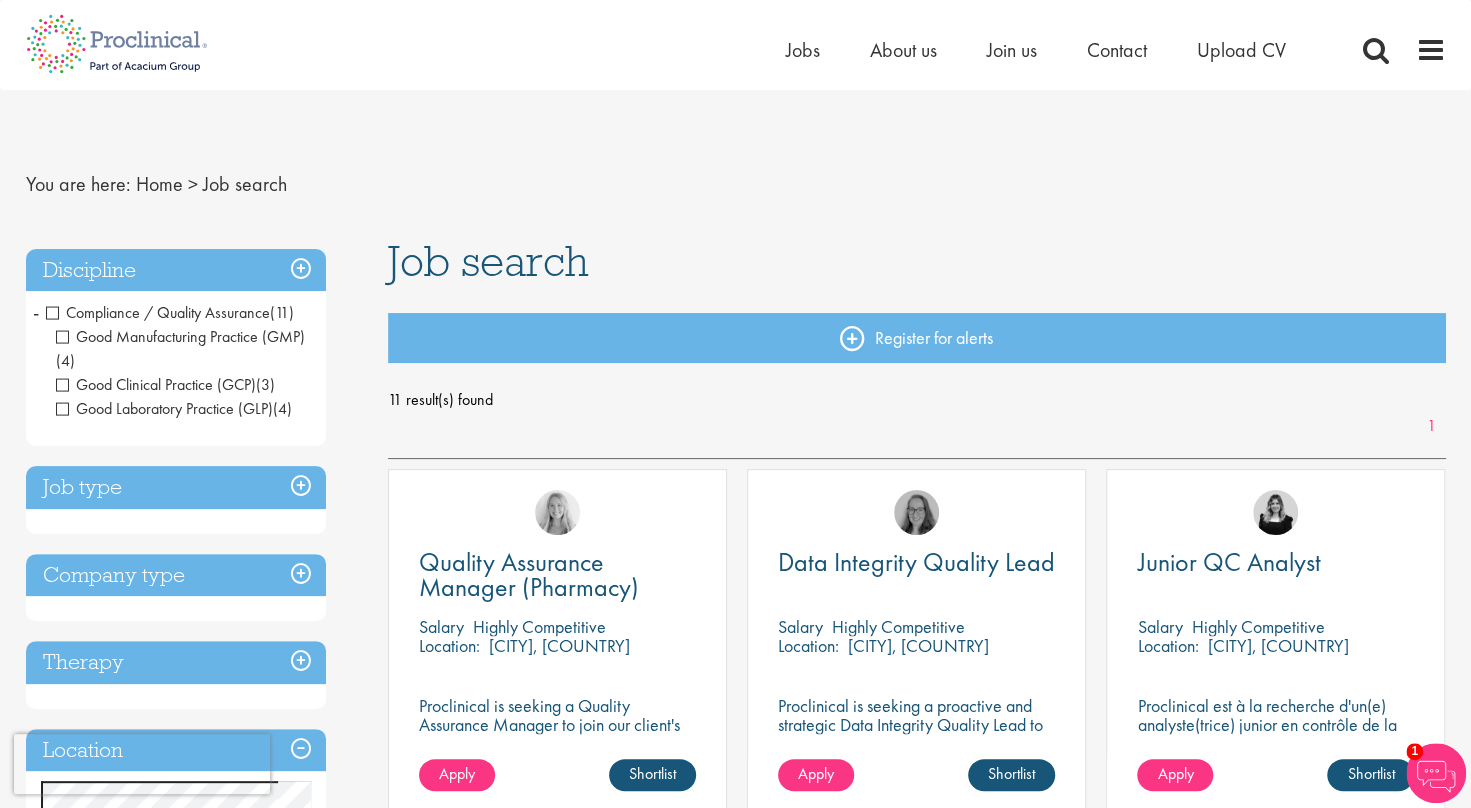 click on "Compliance / Quality Assurance" at bounding box center (158, 312) 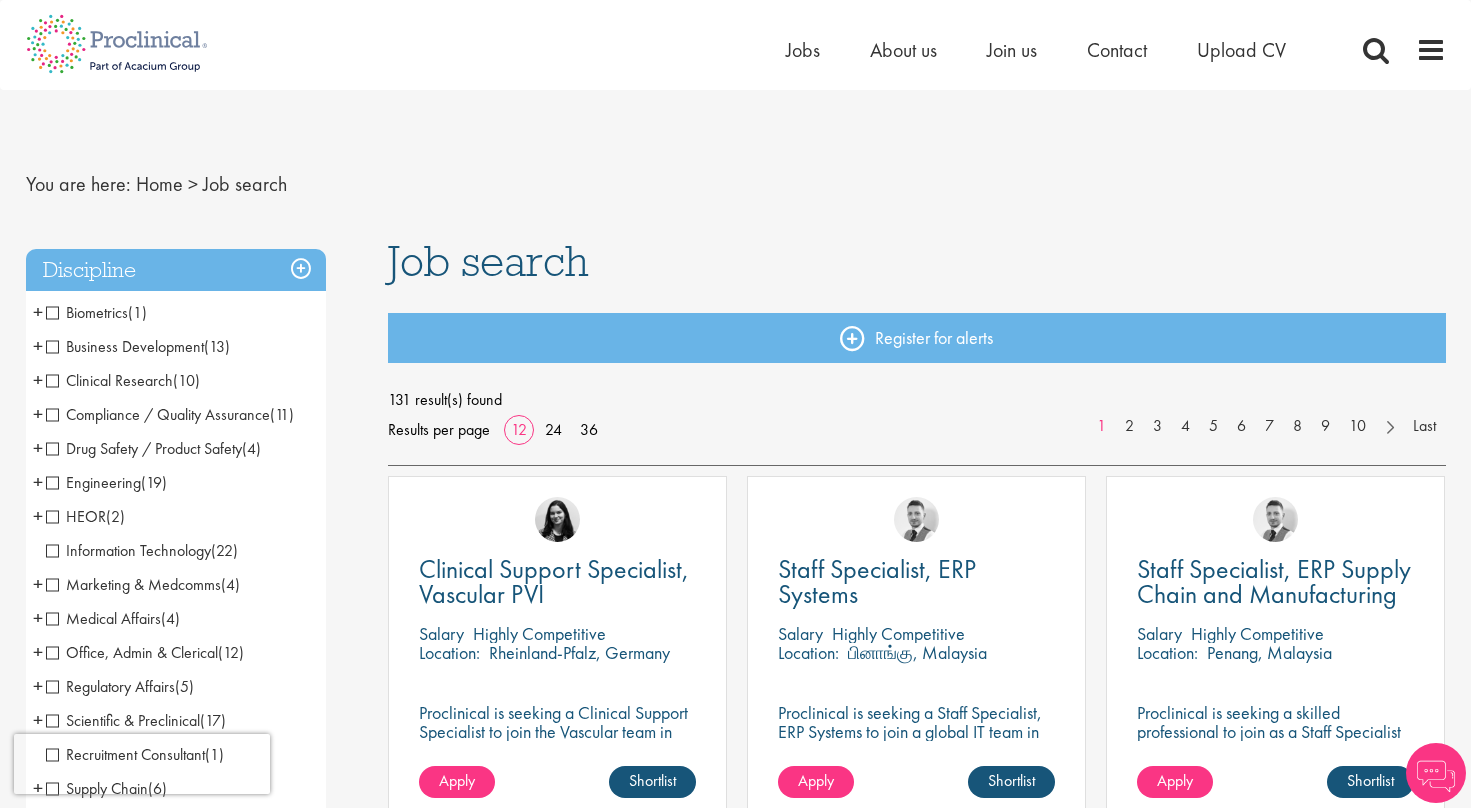 scroll, scrollTop: 0, scrollLeft: 0, axis: both 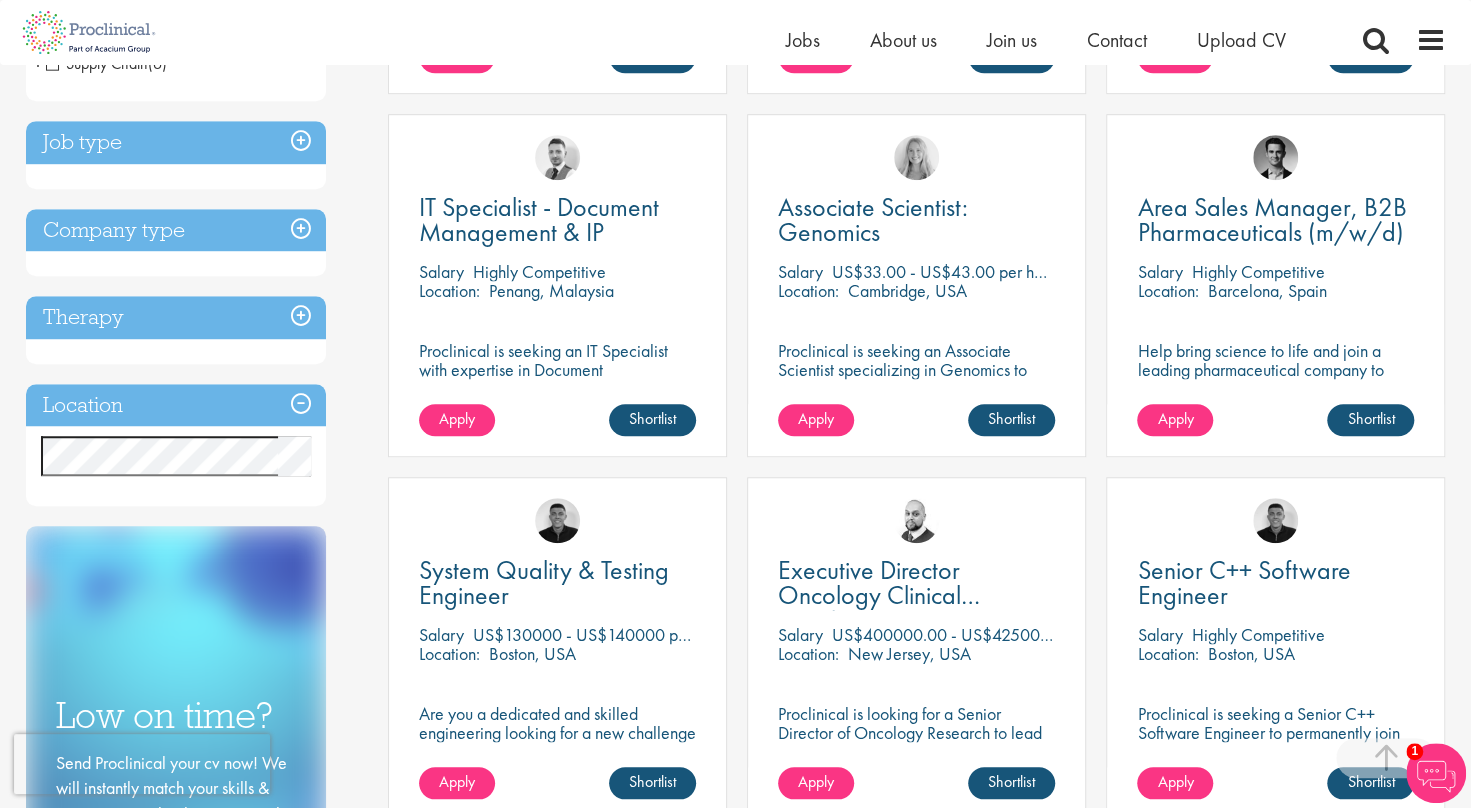 click on "Location" at bounding box center [176, 405] 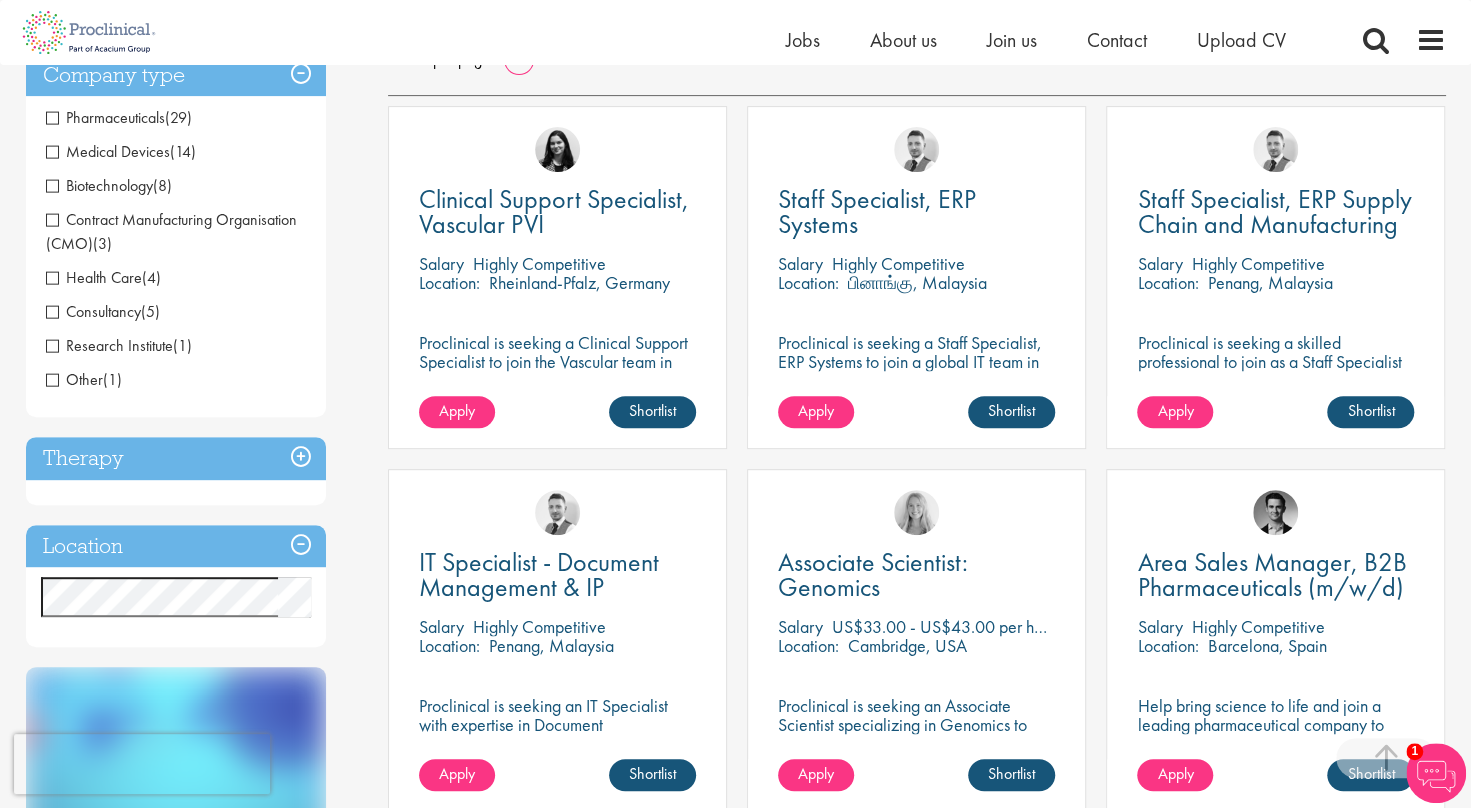 scroll, scrollTop: 300, scrollLeft: 0, axis: vertical 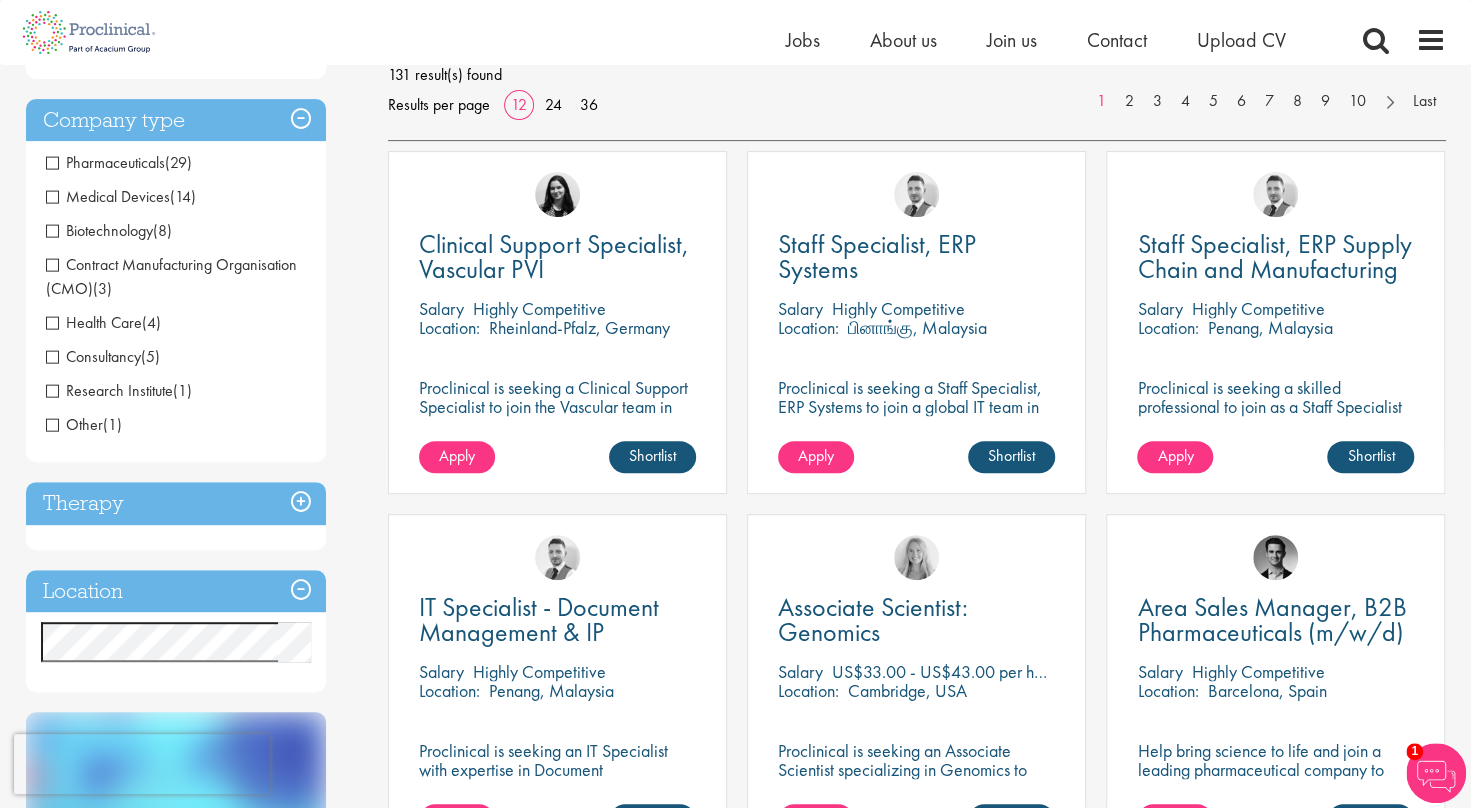 click on "Pharmaceuticals" at bounding box center (105, 162) 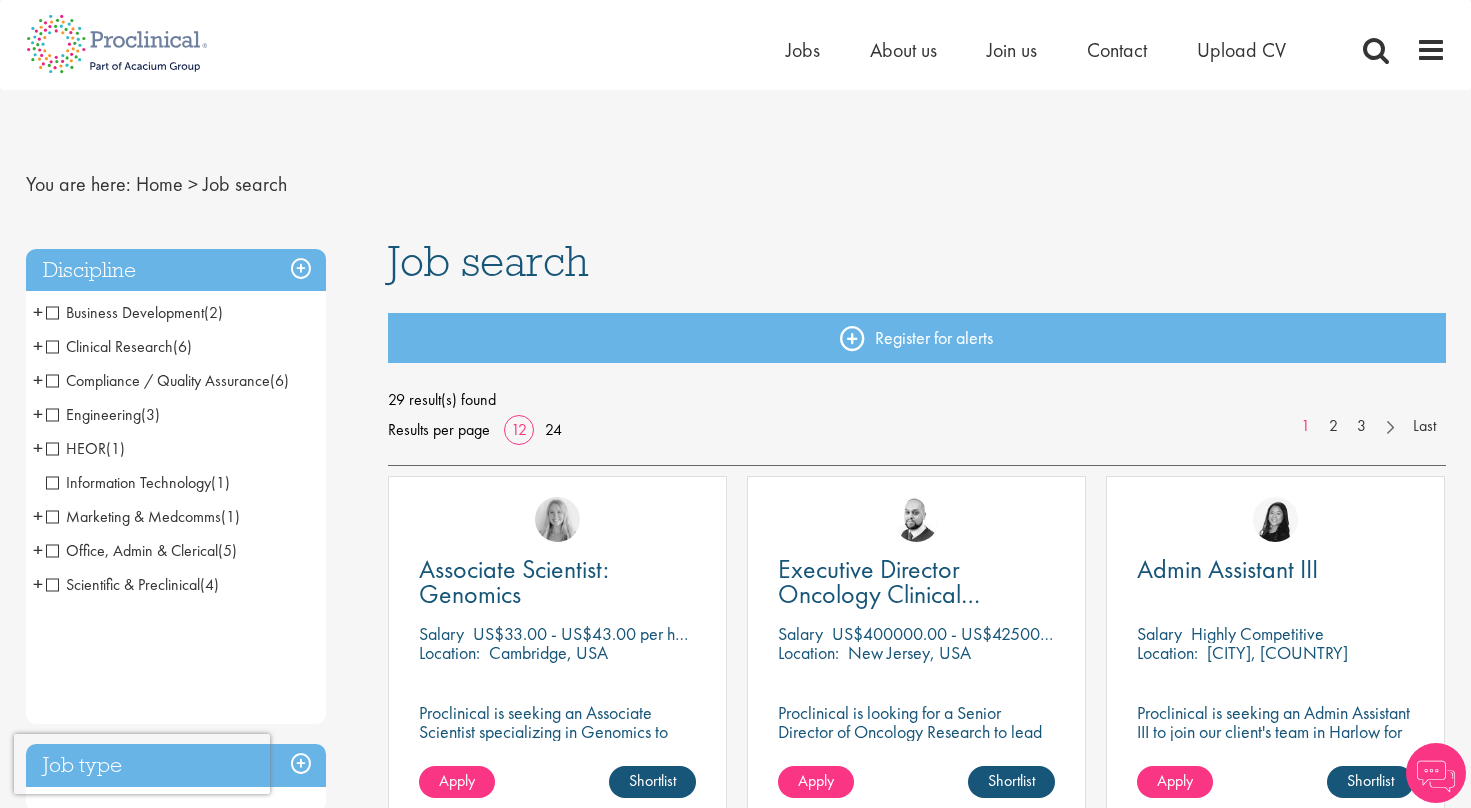 scroll, scrollTop: 0, scrollLeft: 0, axis: both 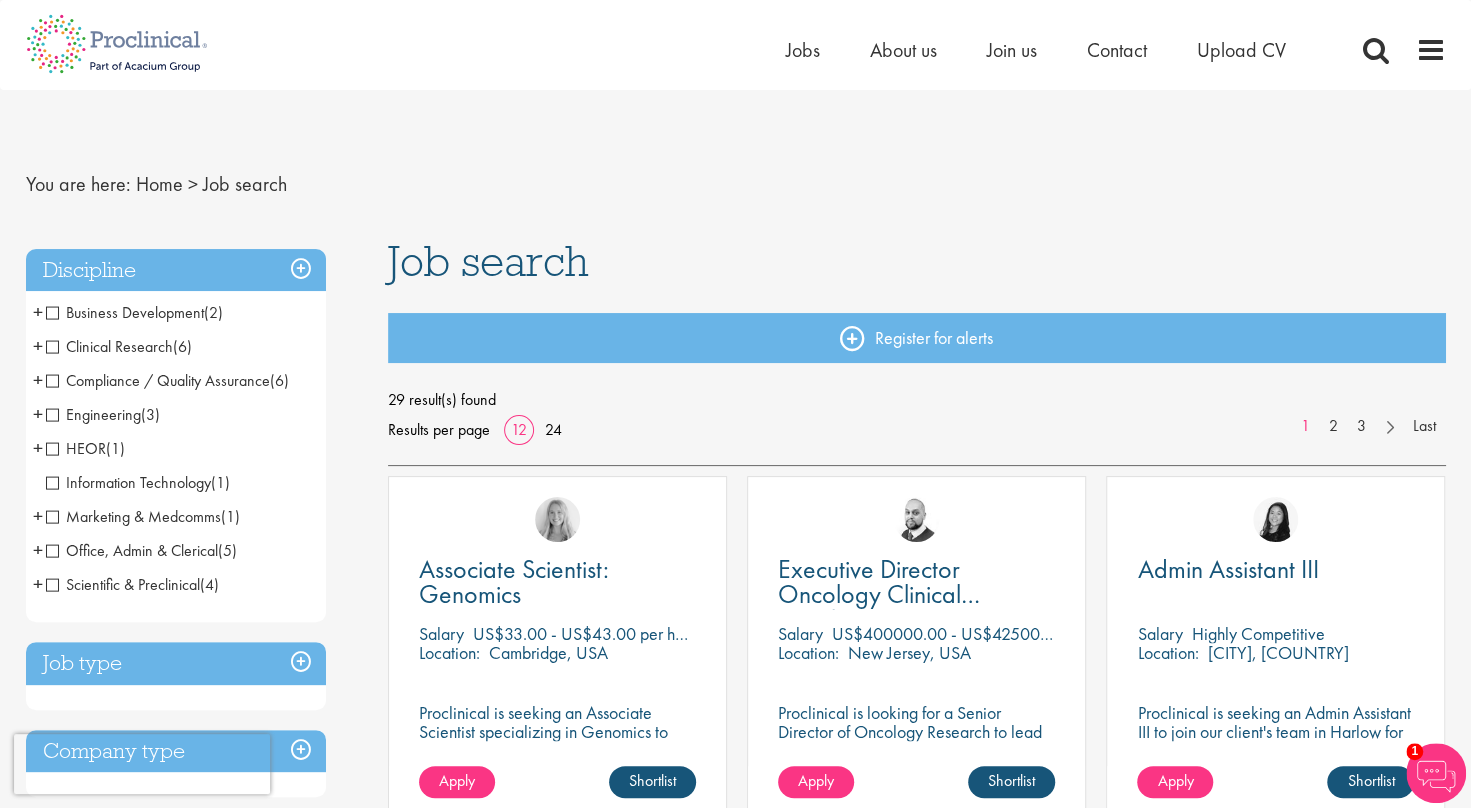click on "Compliance / Quality Assurance" at bounding box center (158, 380) 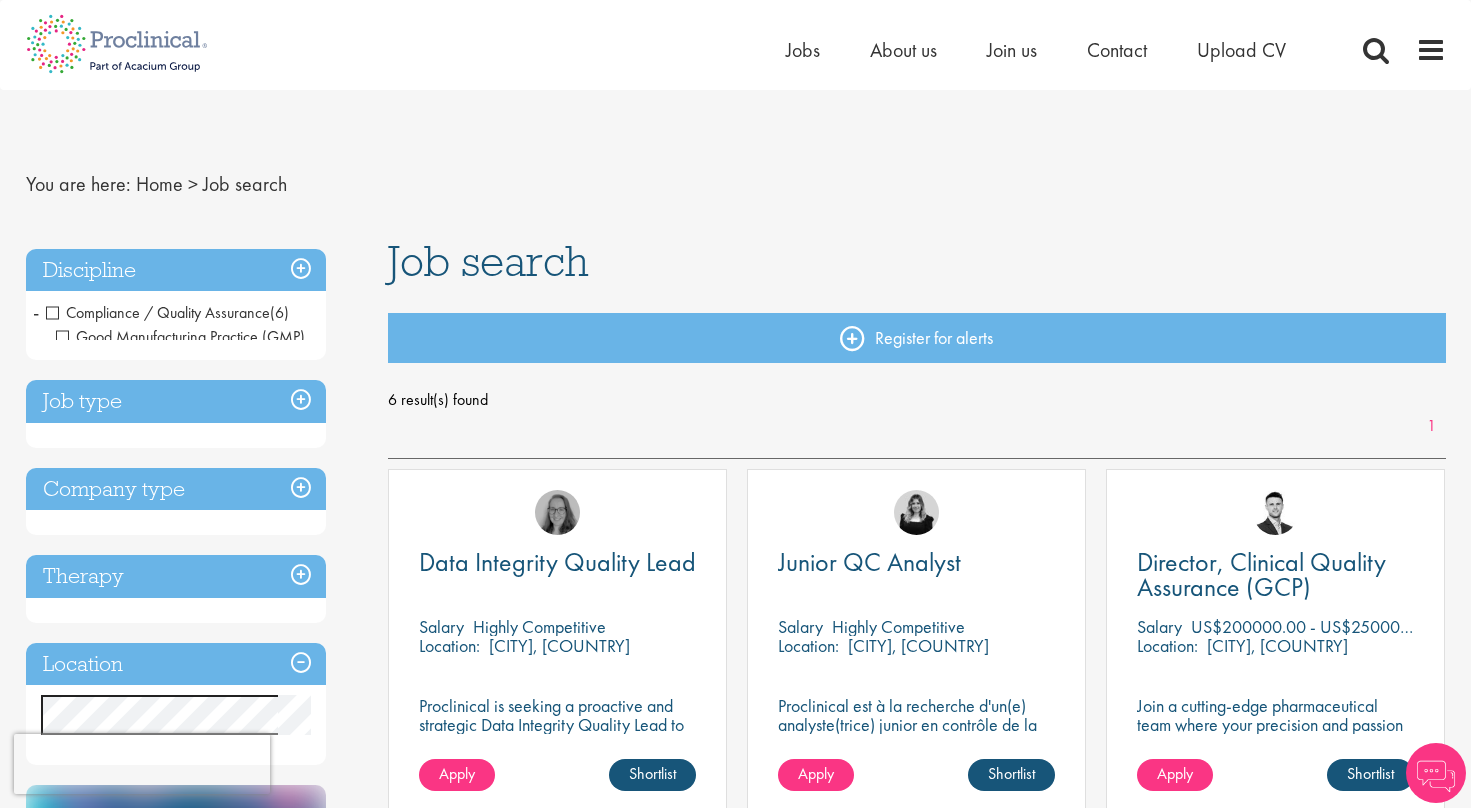 scroll, scrollTop: 0, scrollLeft: 0, axis: both 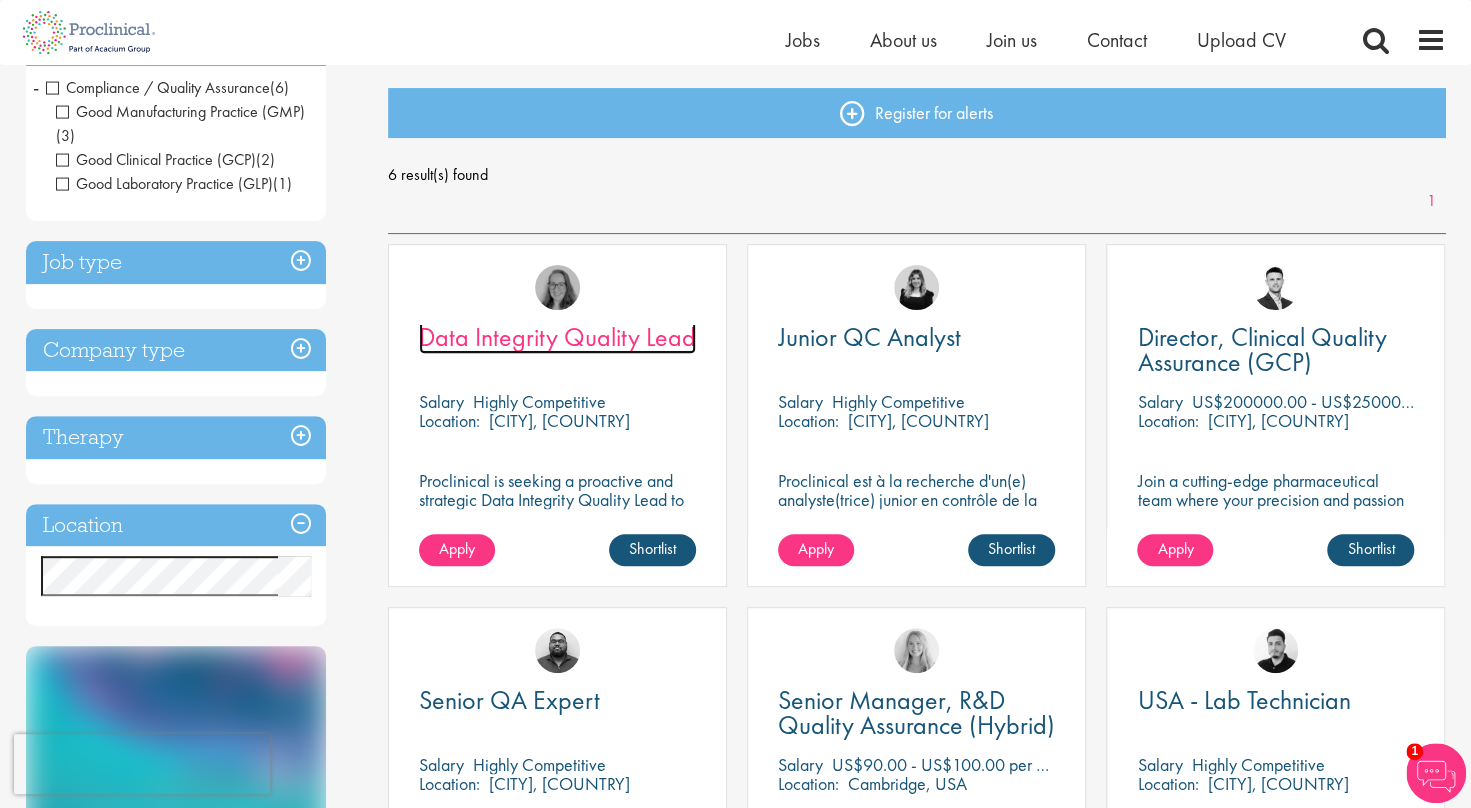 click on "Data Integrity Quality Lead" at bounding box center (557, 337) 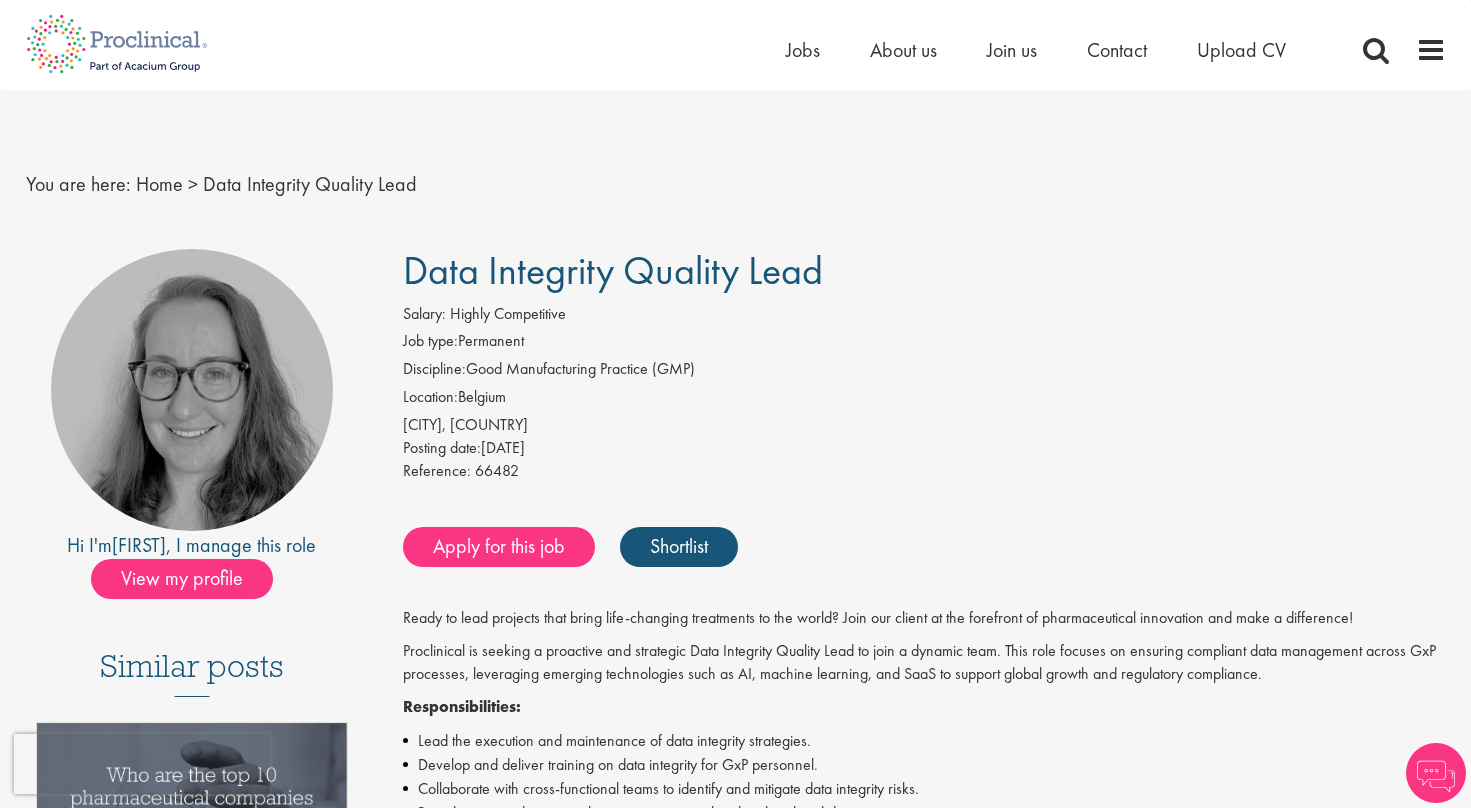 scroll, scrollTop: 0, scrollLeft: 0, axis: both 